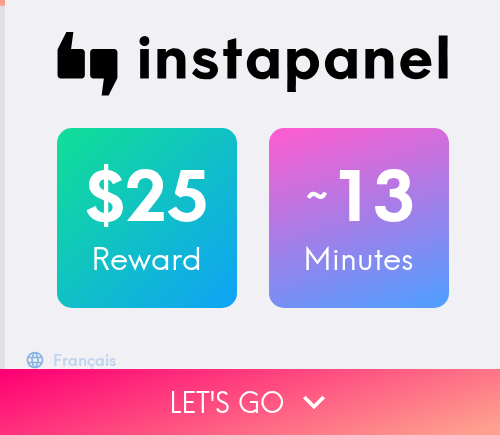 scroll, scrollTop: 0, scrollLeft: 0, axis: both 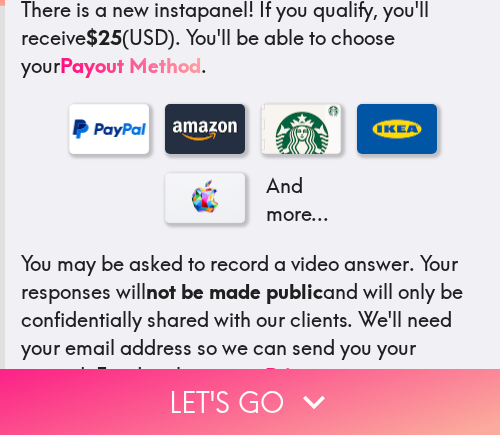 click 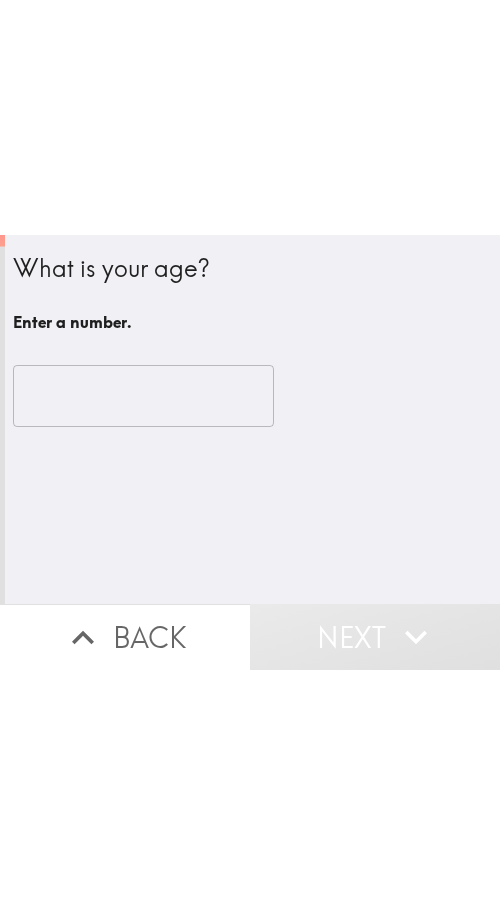 scroll, scrollTop: 0, scrollLeft: 0, axis: both 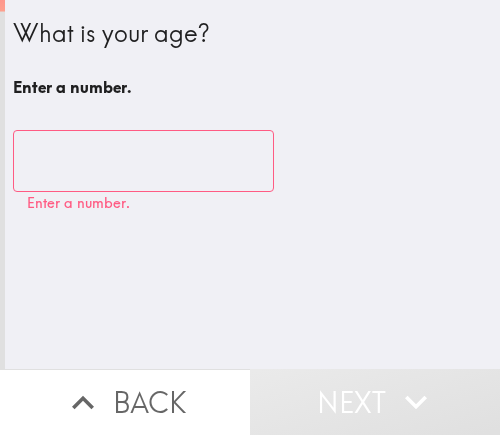 click at bounding box center [143, 161] 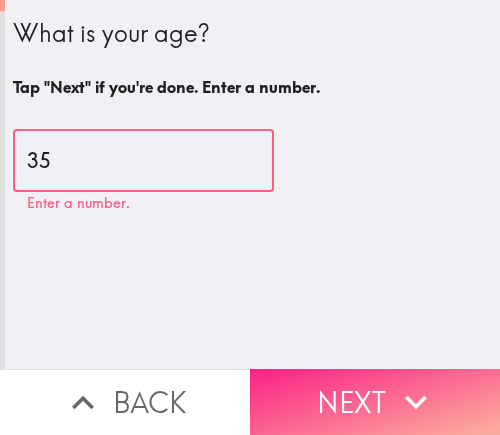 type on "35" 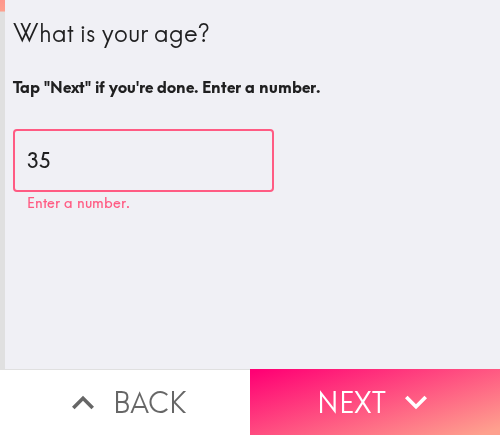 click on "Next" at bounding box center (375, 402) 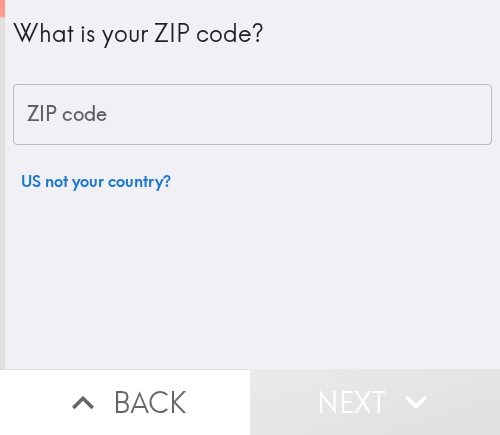 click on "ZIP code" at bounding box center [252, 115] 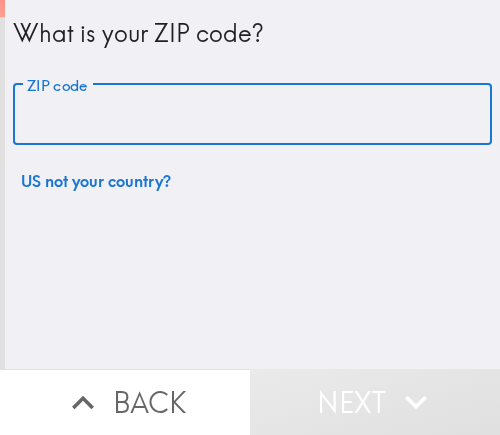 click on "ZIP code" at bounding box center [252, 115] 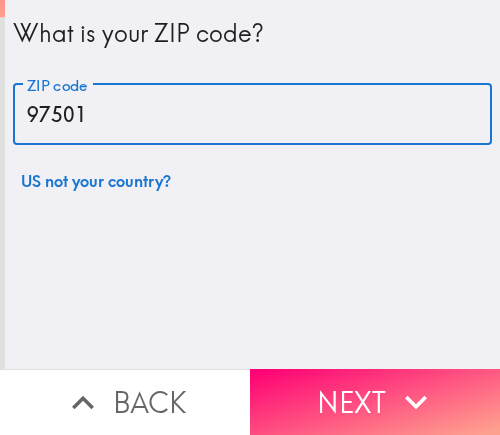 type on "97501" 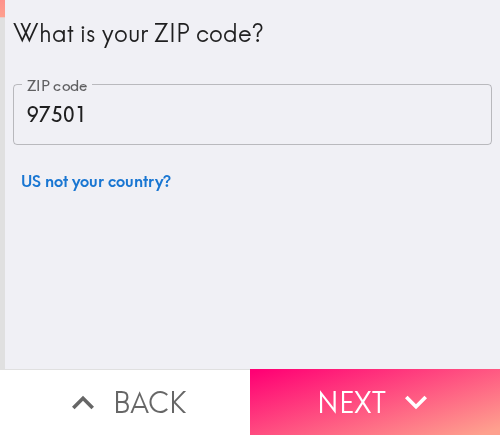 click on "Next" at bounding box center [375, 402] 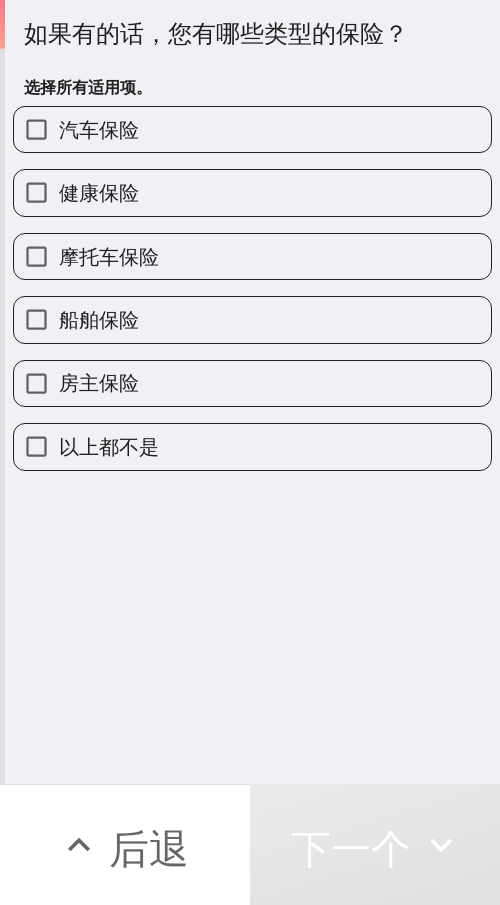 click on "选择所有适用项。" at bounding box center (252, 87) 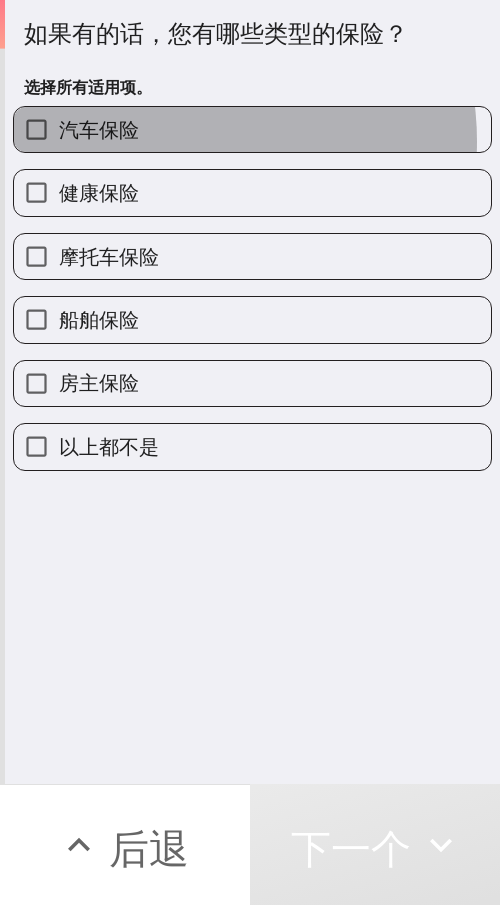 click on "汽车保险" at bounding box center (252, 129) 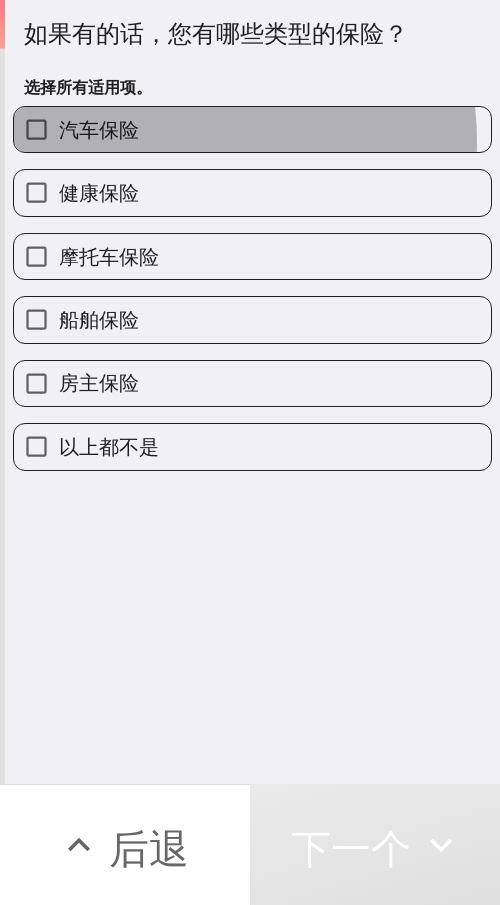 checkbox on "true" 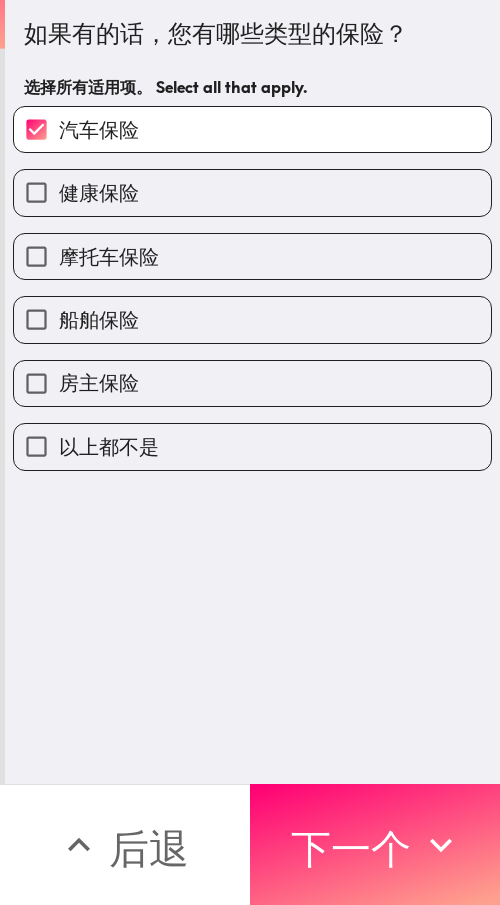 click on "健康保险" at bounding box center [252, 192] 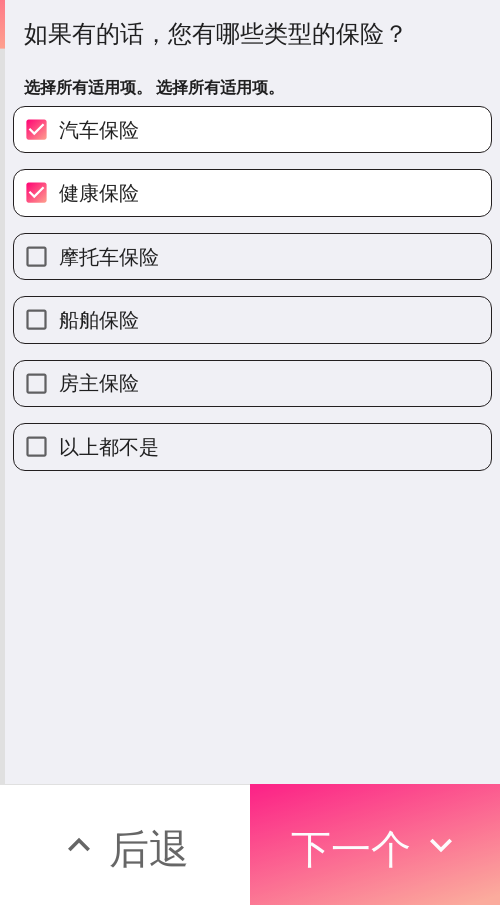 click on "下一个" at bounding box center [351, 848] 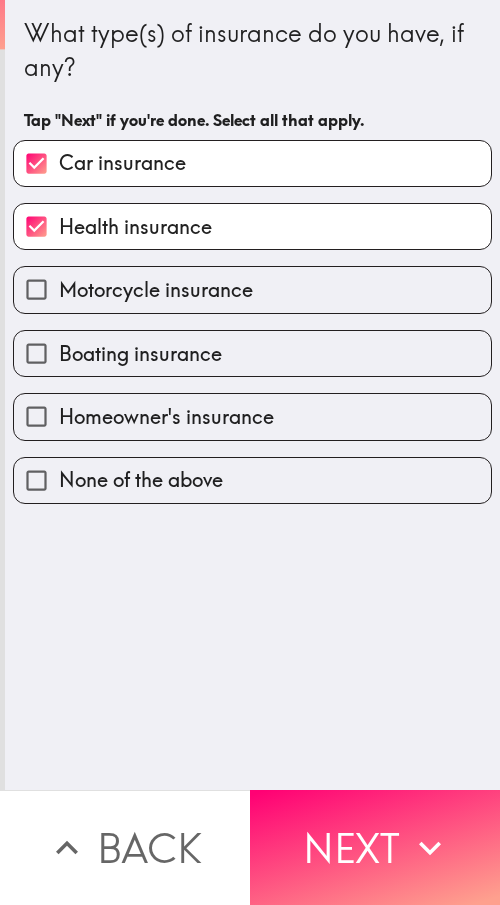 scroll, scrollTop: 0, scrollLeft: 0, axis: both 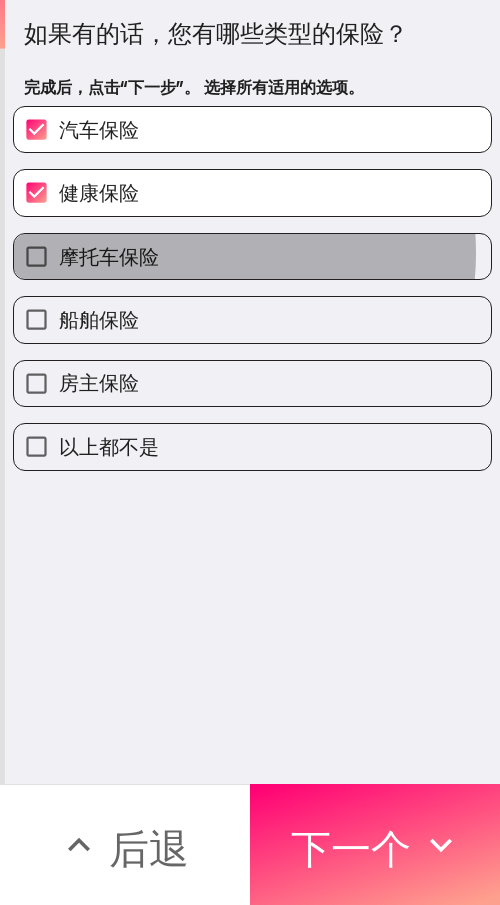 click on "摩托车保险" at bounding box center (252, 256) 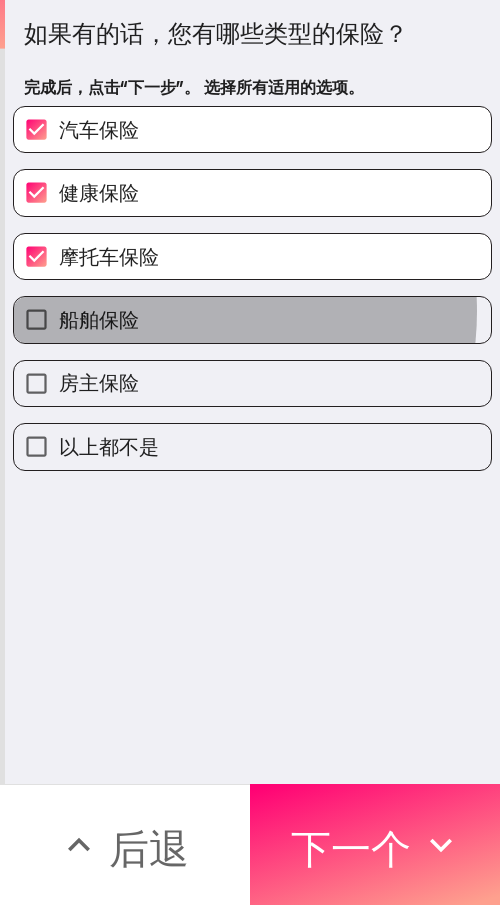 click on "船舶保险" at bounding box center [252, 319] 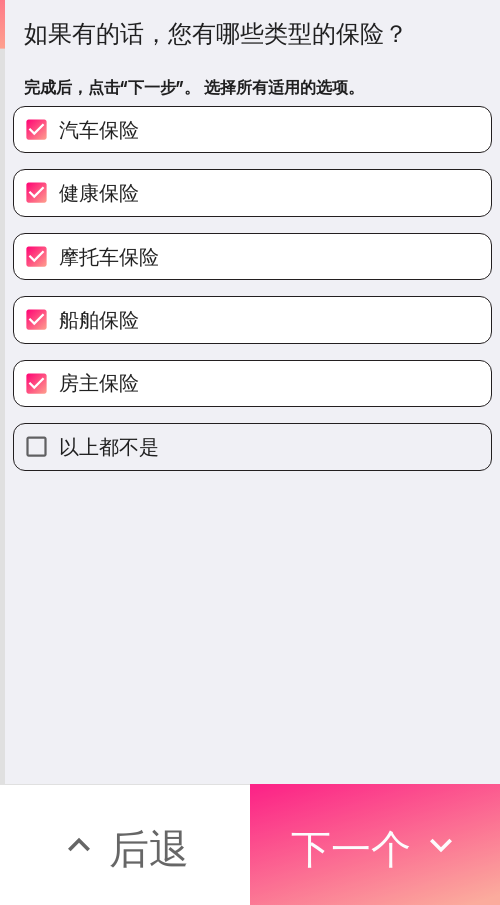 click on "下一个" at bounding box center (351, 848) 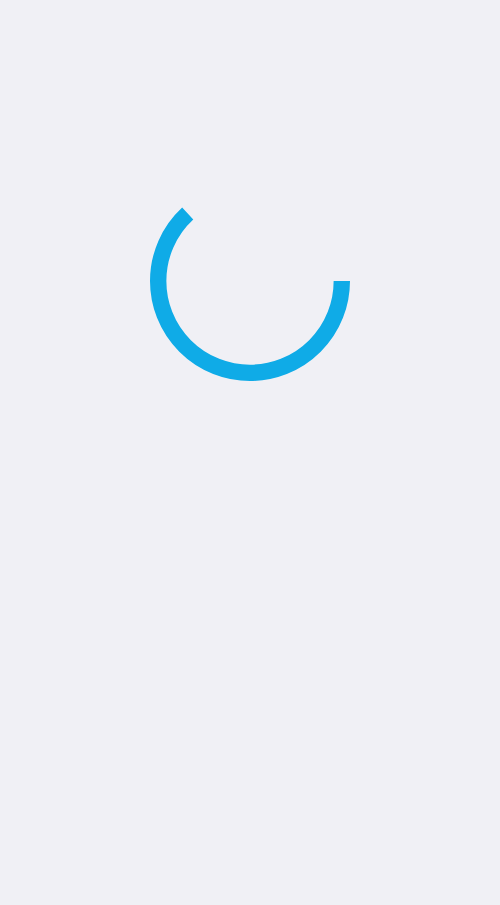 scroll, scrollTop: 0, scrollLeft: 0, axis: both 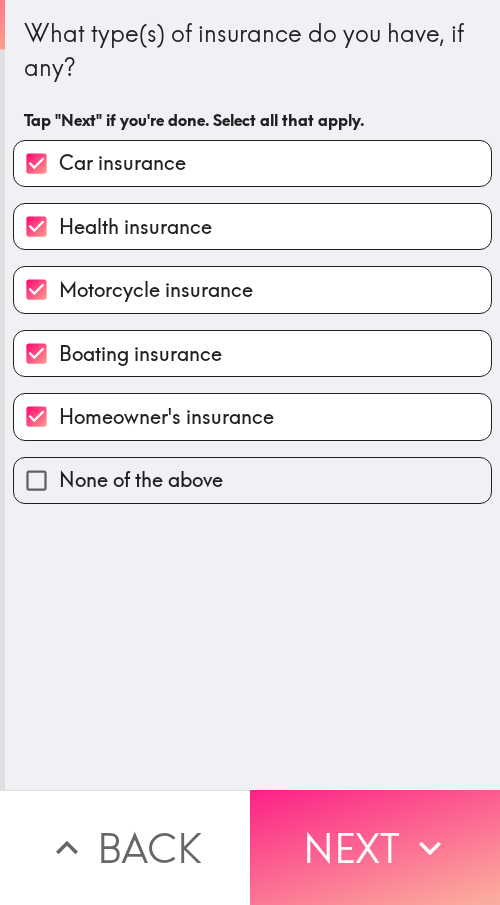 click on "Next" at bounding box center (375, 847) 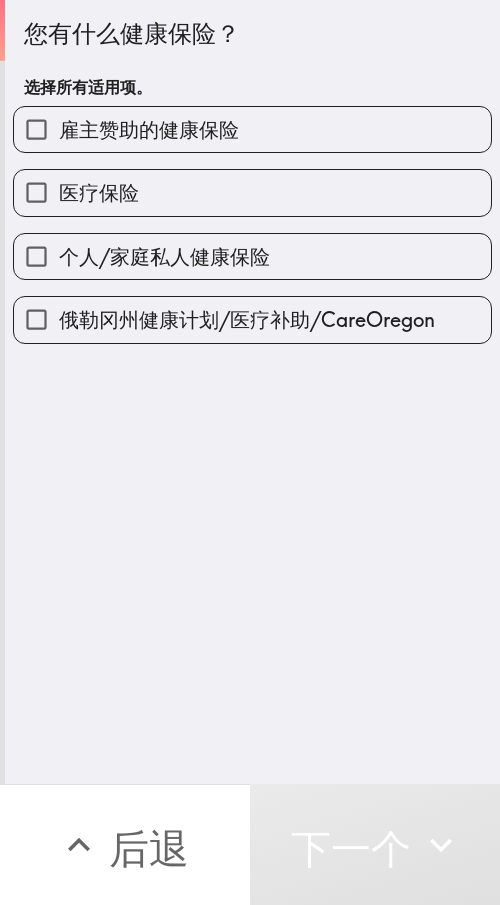 click on "个人/家庭私人健康保险" at bounding box center [164, 256] 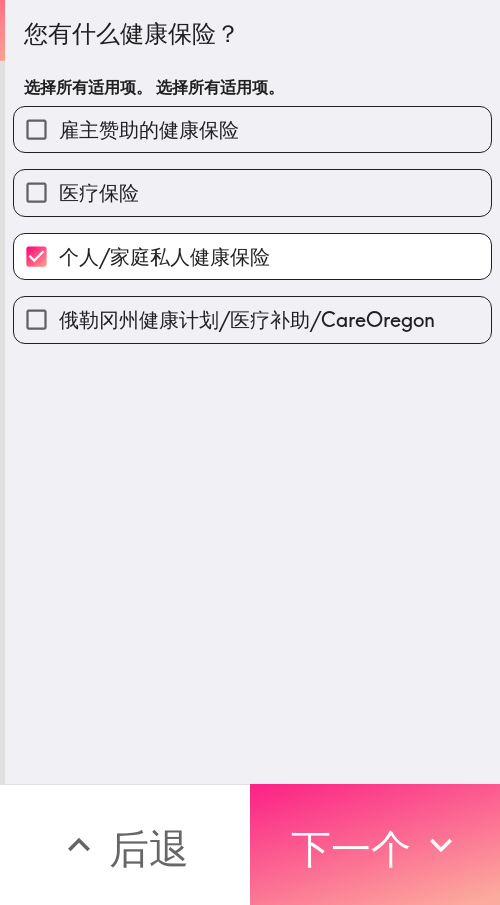 click on "下一个" at bounding box center [351, 848] 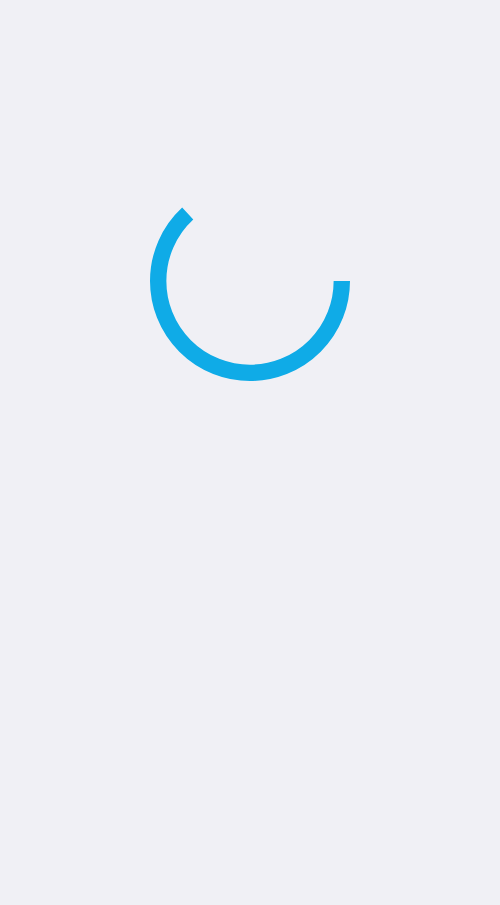 scroll, scrollTop: 0, scrollLeft: 0, axis: both 